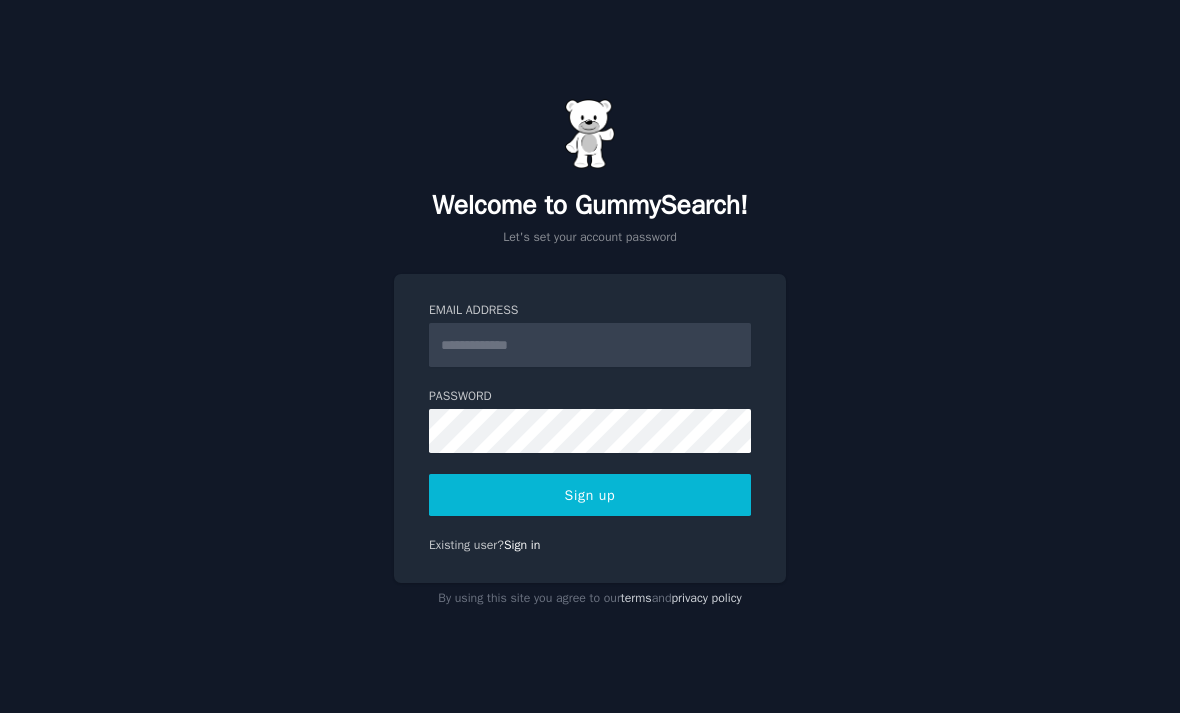 scroll, scrollTop: 0, scrollLeft: 0, axis: both 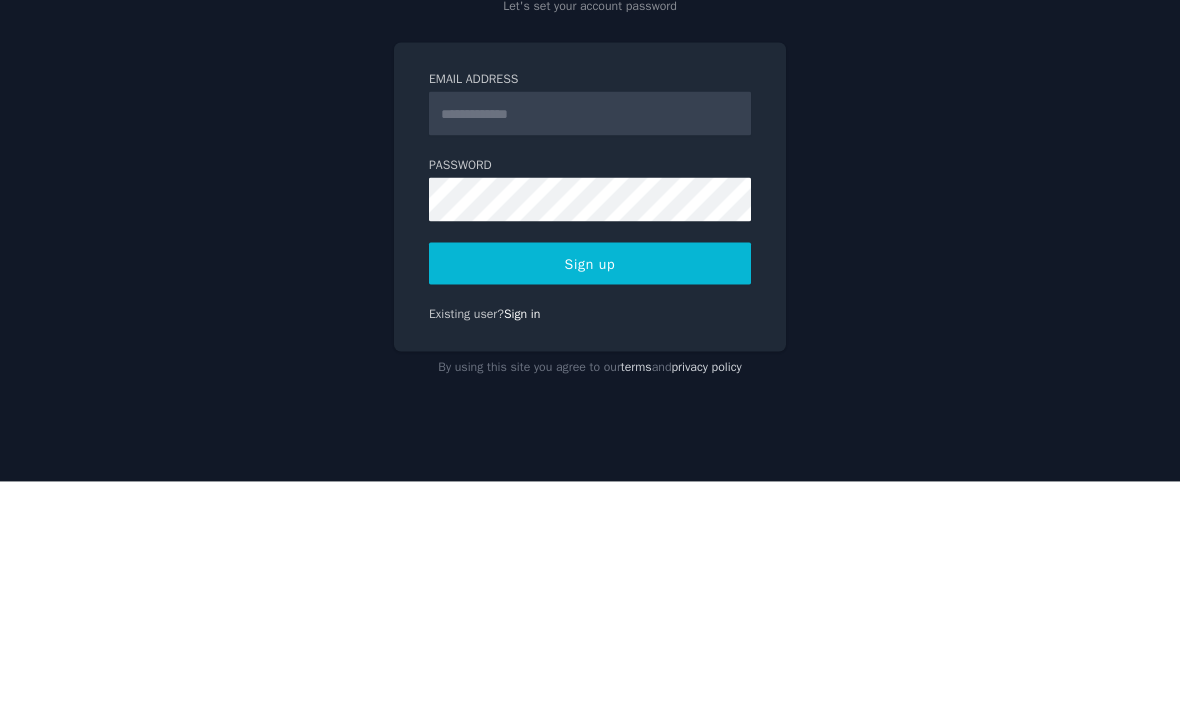 click on "Email Address" at bounding box center (590, 345) 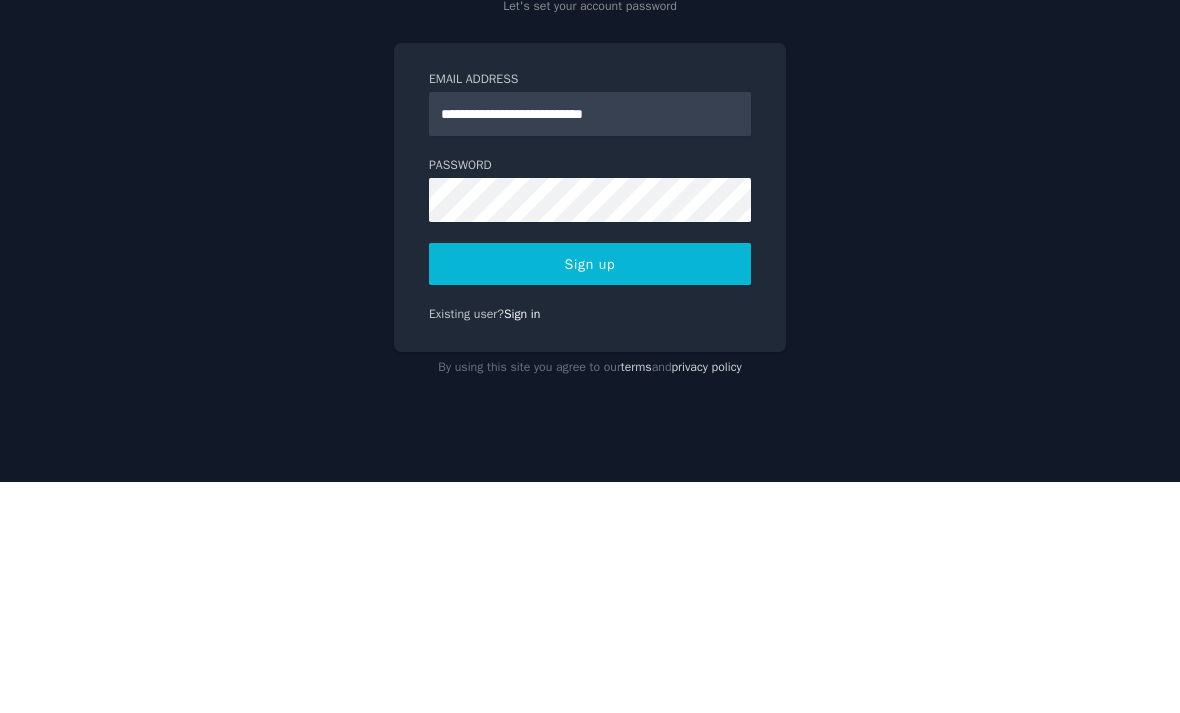 type on "**********" 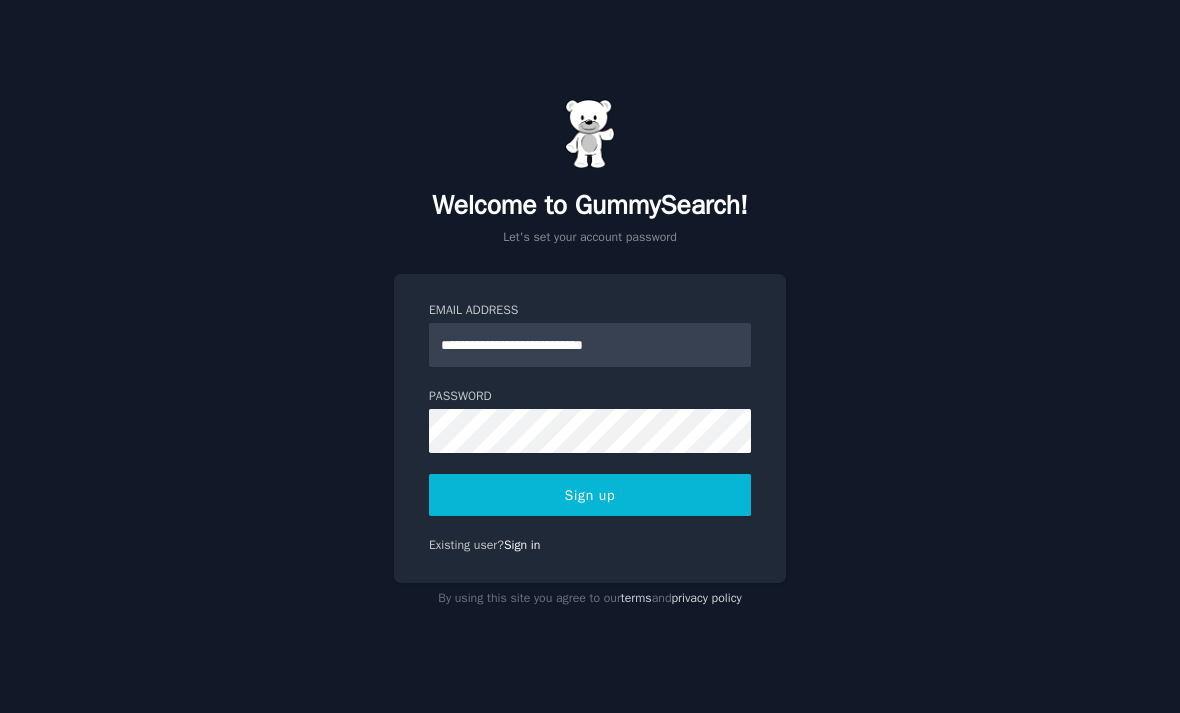 click on "Sign up" at bounding box center (590, 495) 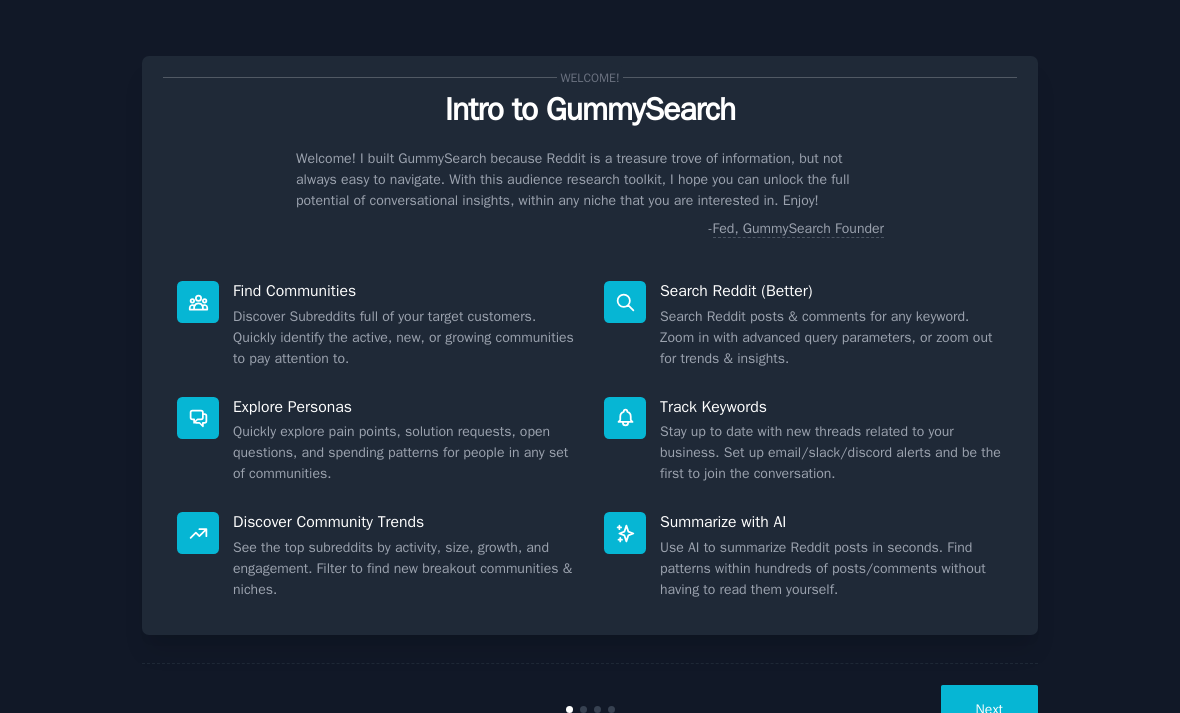 scroll, scrollTop: 0, scrollLeft: 0, axis: both 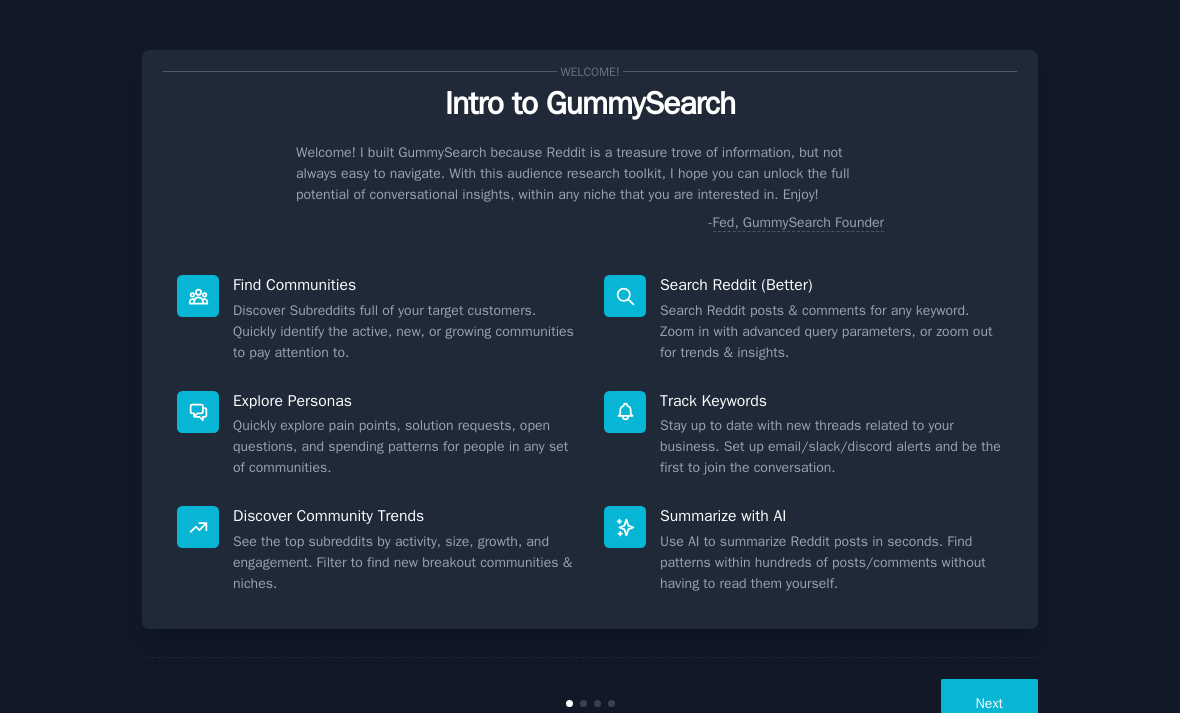click on "Next" at bounding box center (590, 703) 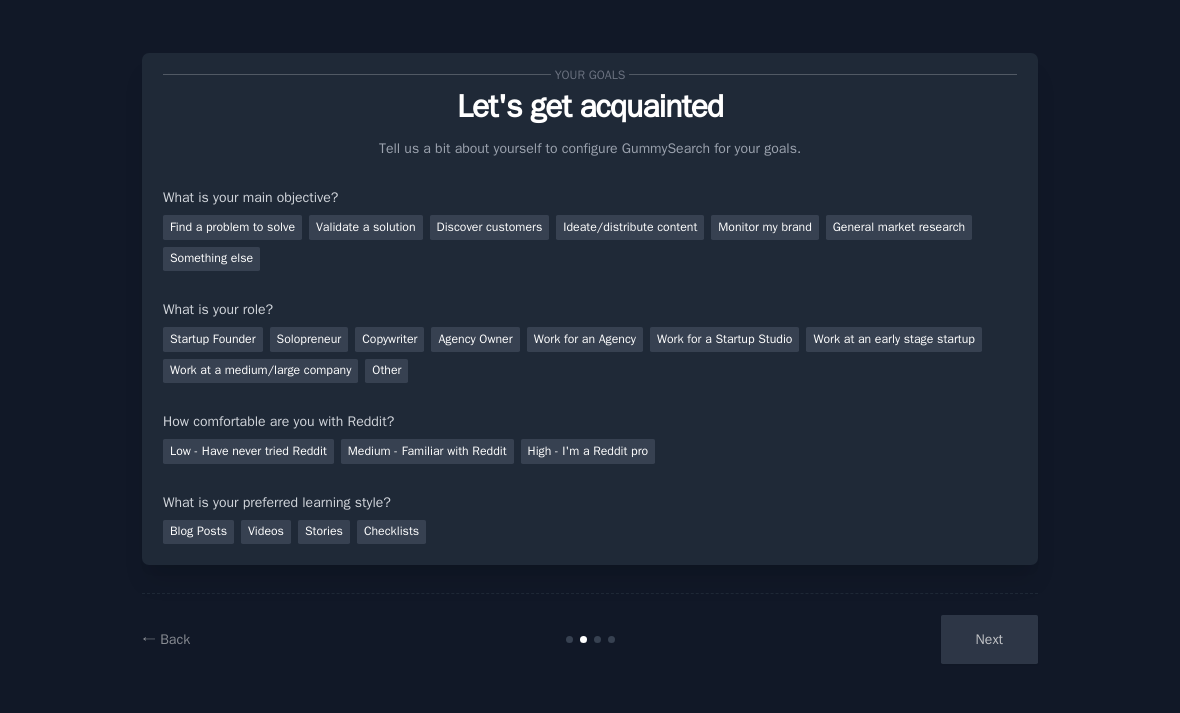 scroll, scrollTop: 0, scrollLeft: 0, axis: both 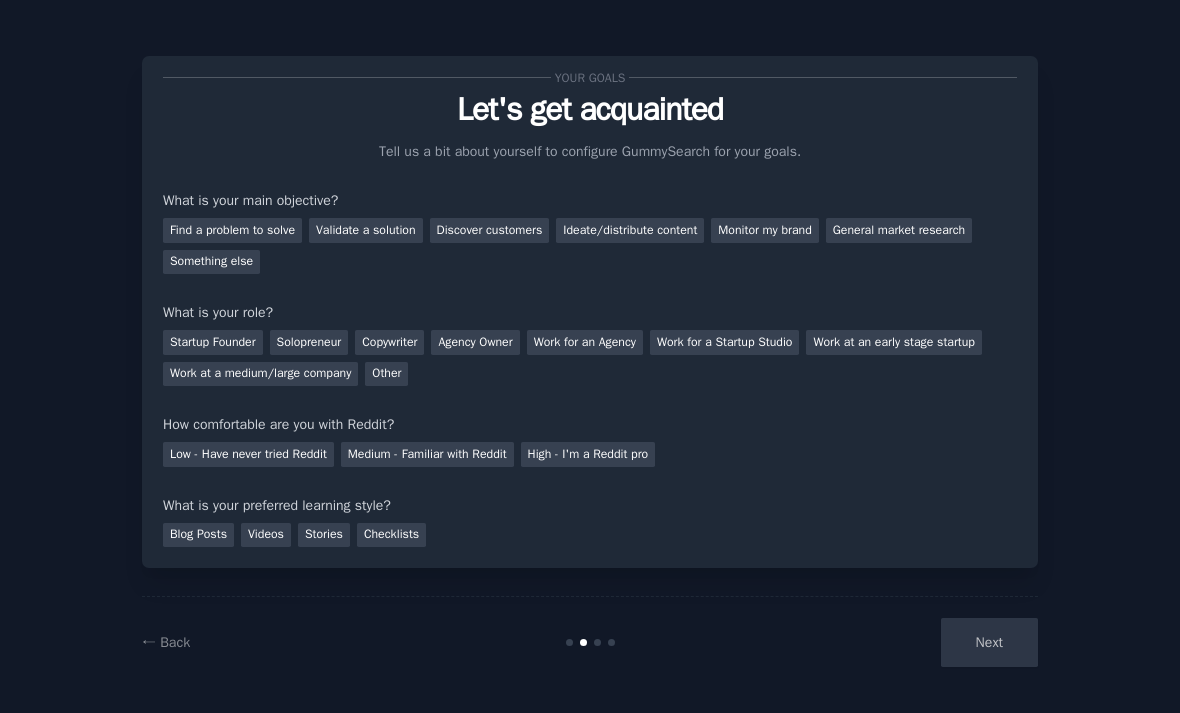 click on "Next" at bounding box center (888, 642) 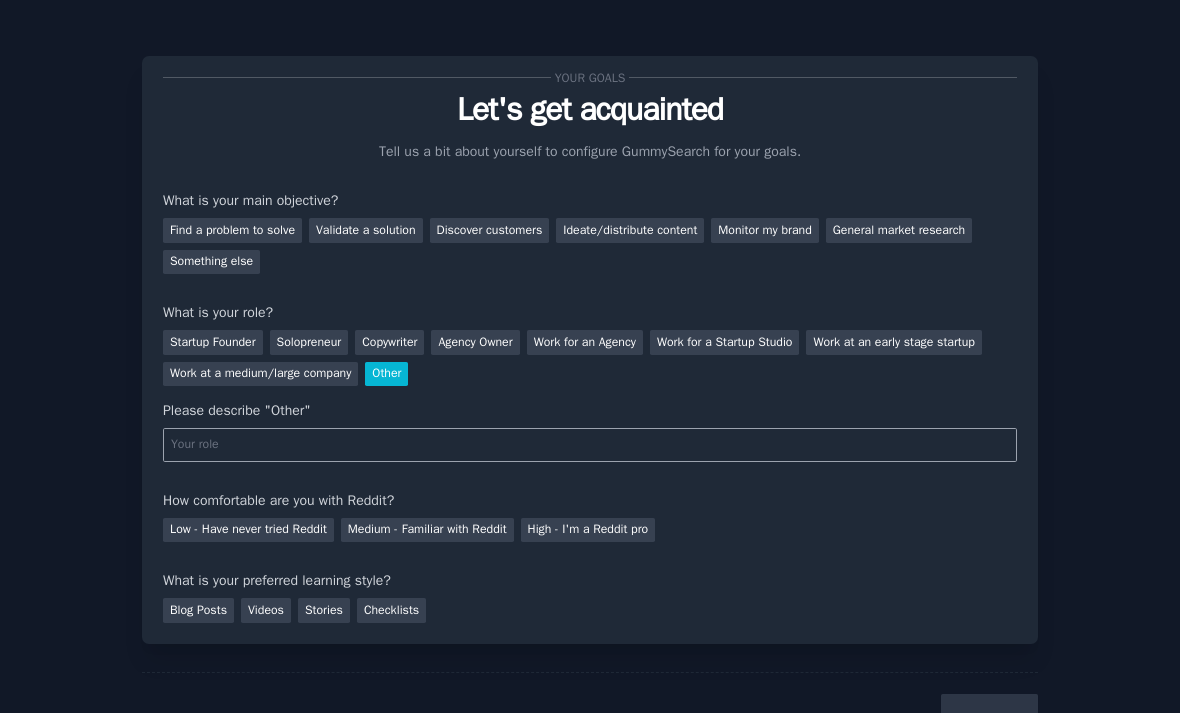 click at bounding box center [590, 445] 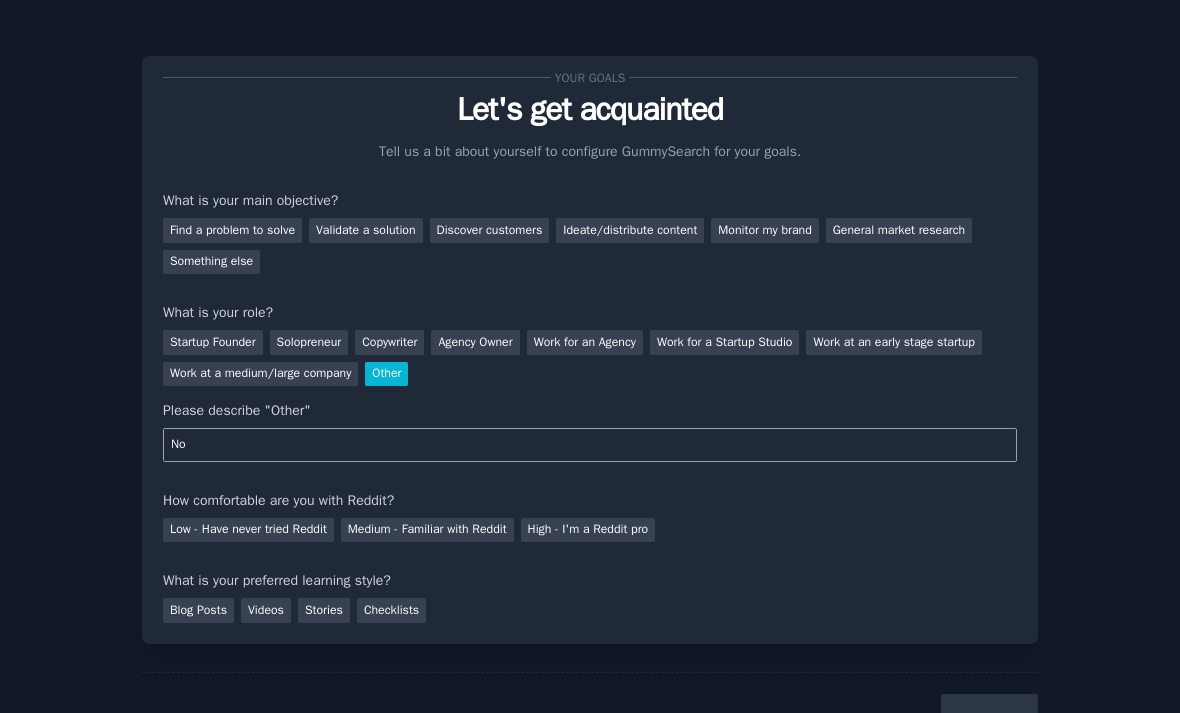 type on "No" 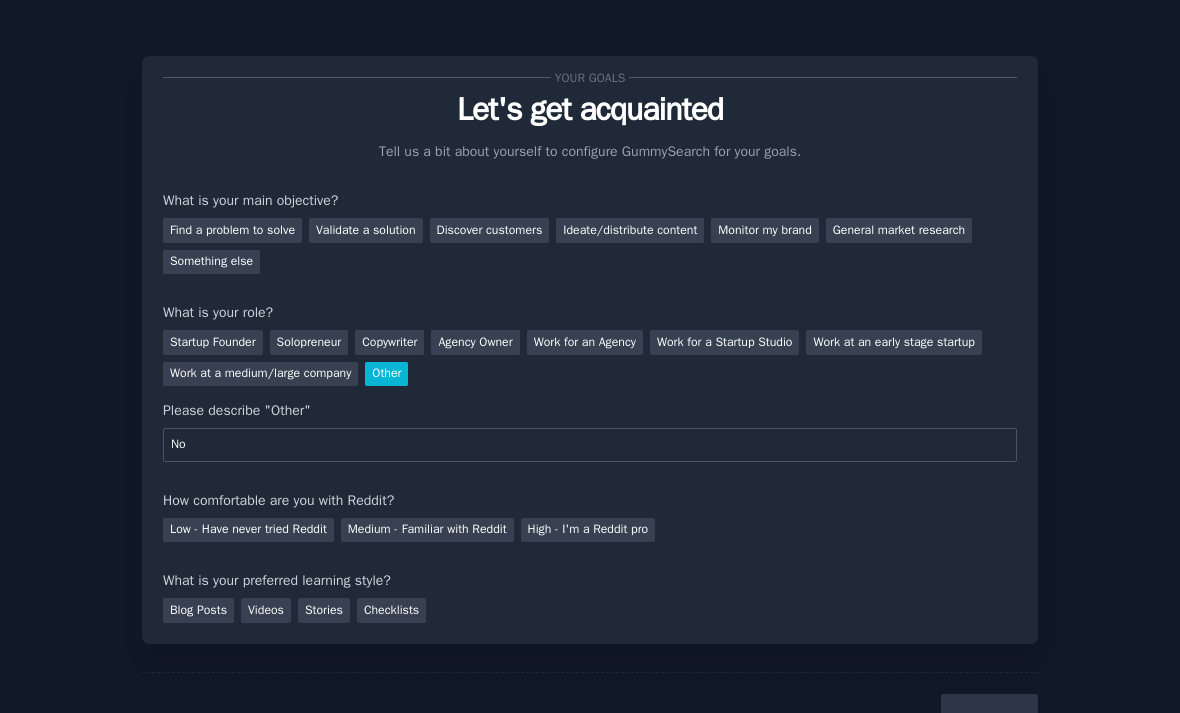 click on "Something else" at bounding box center [211, 262] 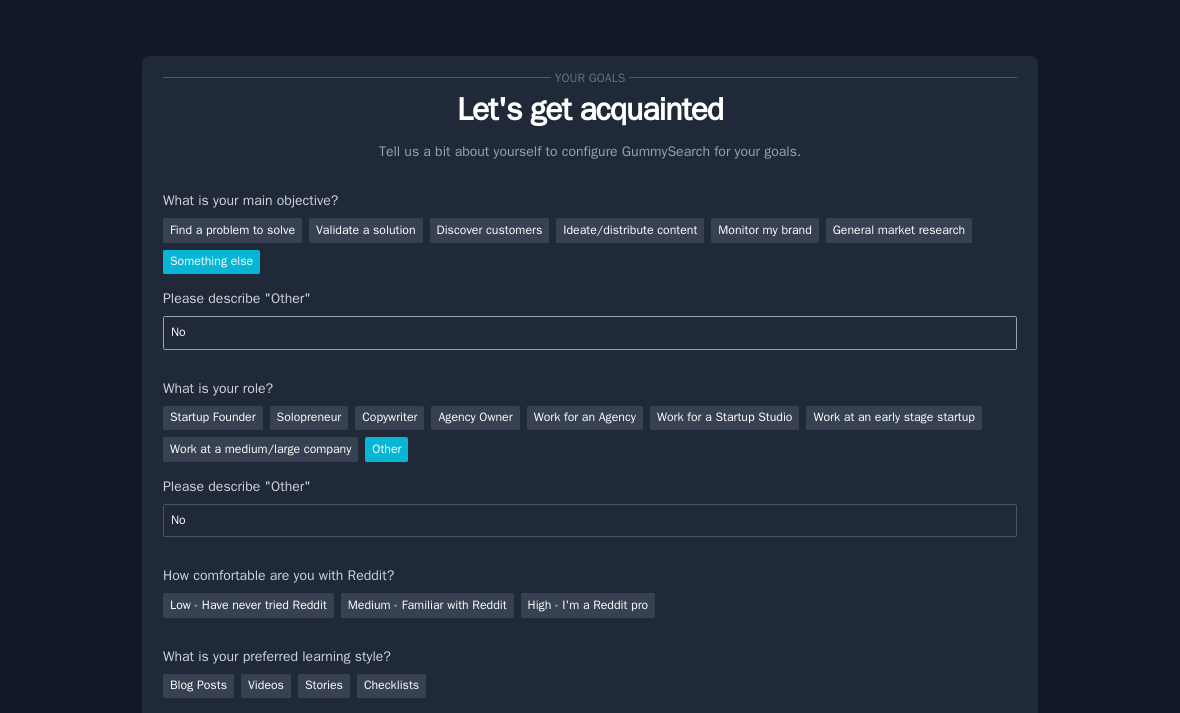 type on "No" 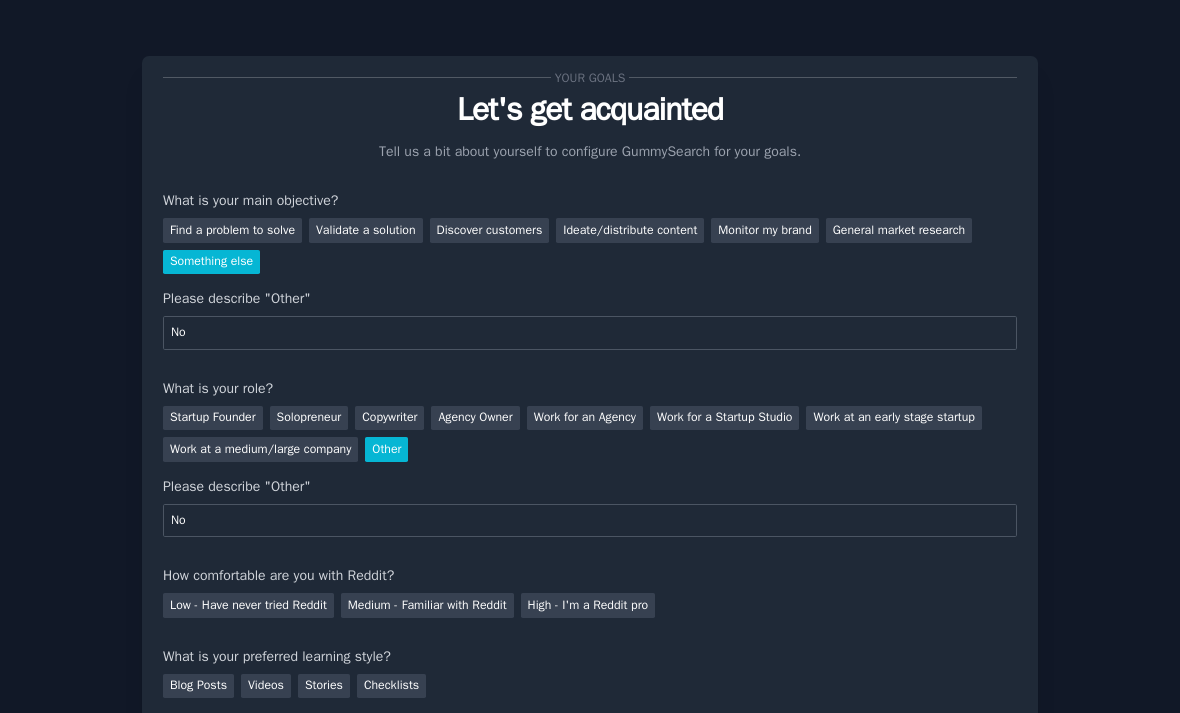 click on "Medium - Familiar with Reddit" at bounding box center [427, 605] 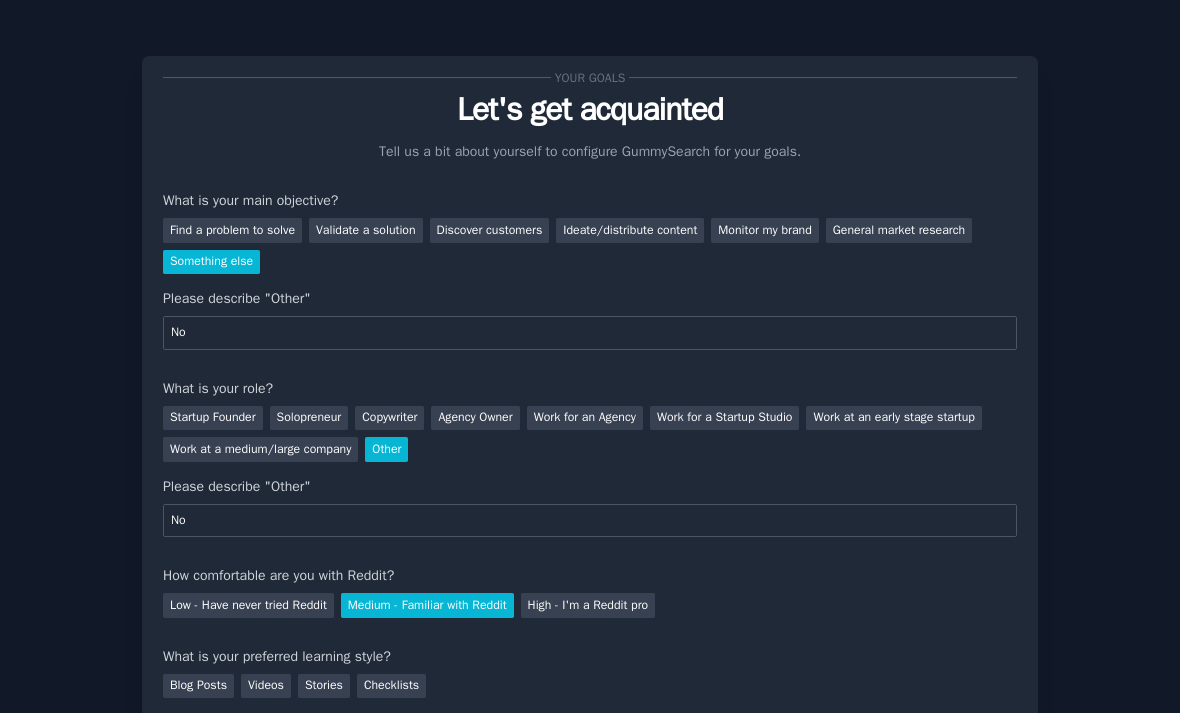 click on "Blog Posts" at bounding box center (198, 686) 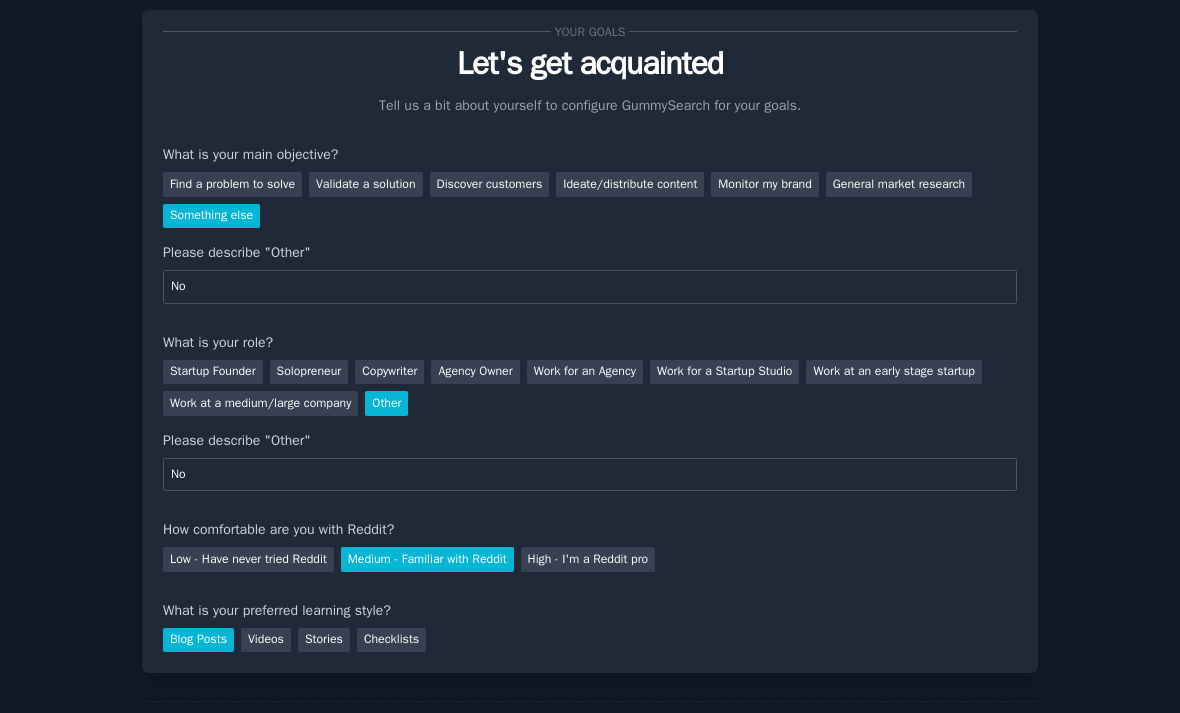 scroll, scrollTop: 56, scrollLeft: 0, axis: vertical 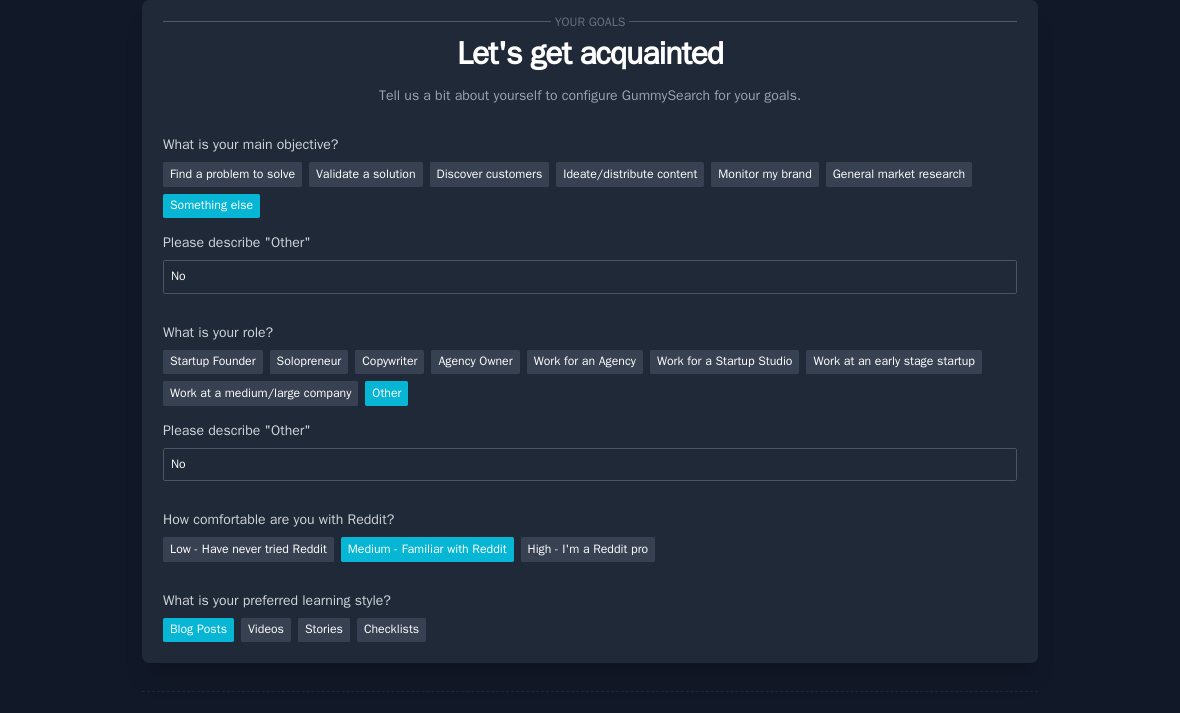 click on "Next" at bounding box center [989, 737] 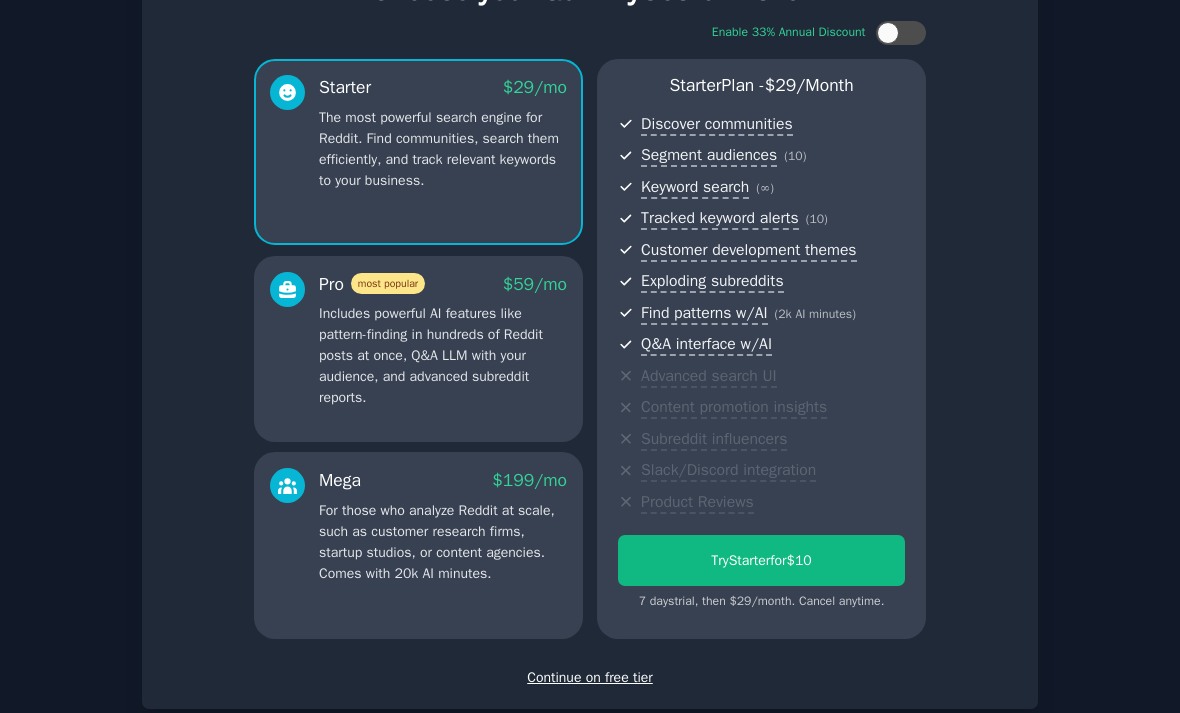 scroll, scrollTop: 124, scrollLeft: 0, axis: vertical 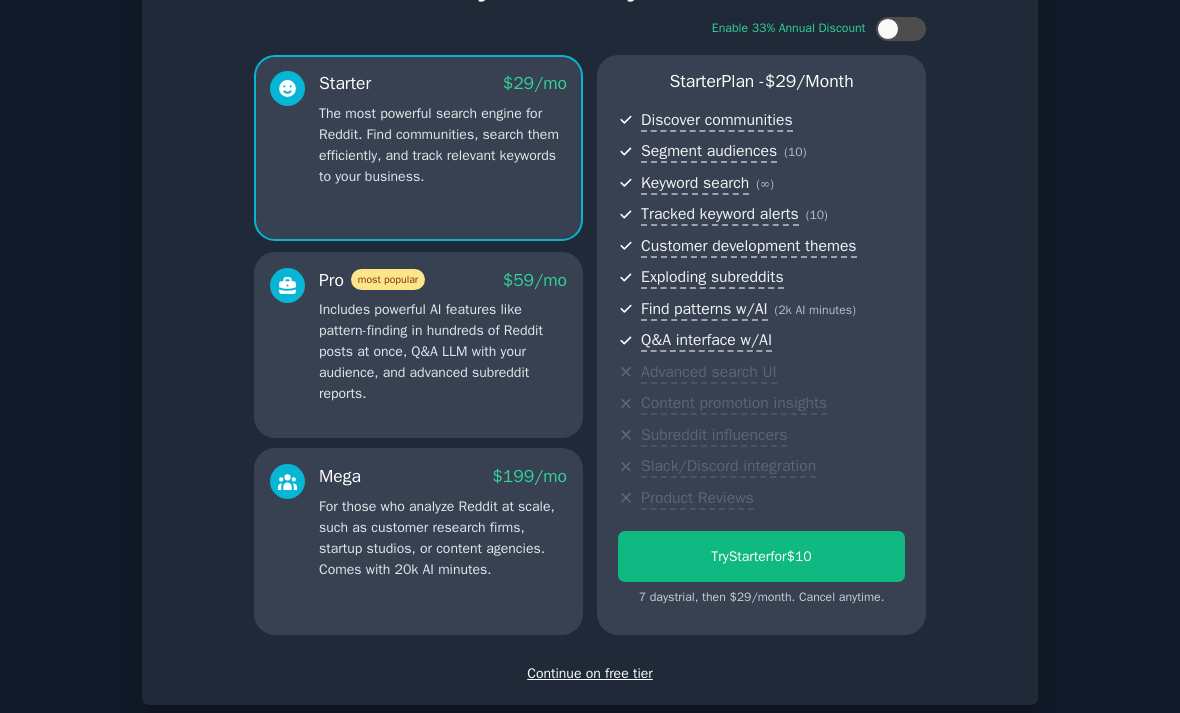 click on "Continue on free tier" at bounding box center [590, 673] 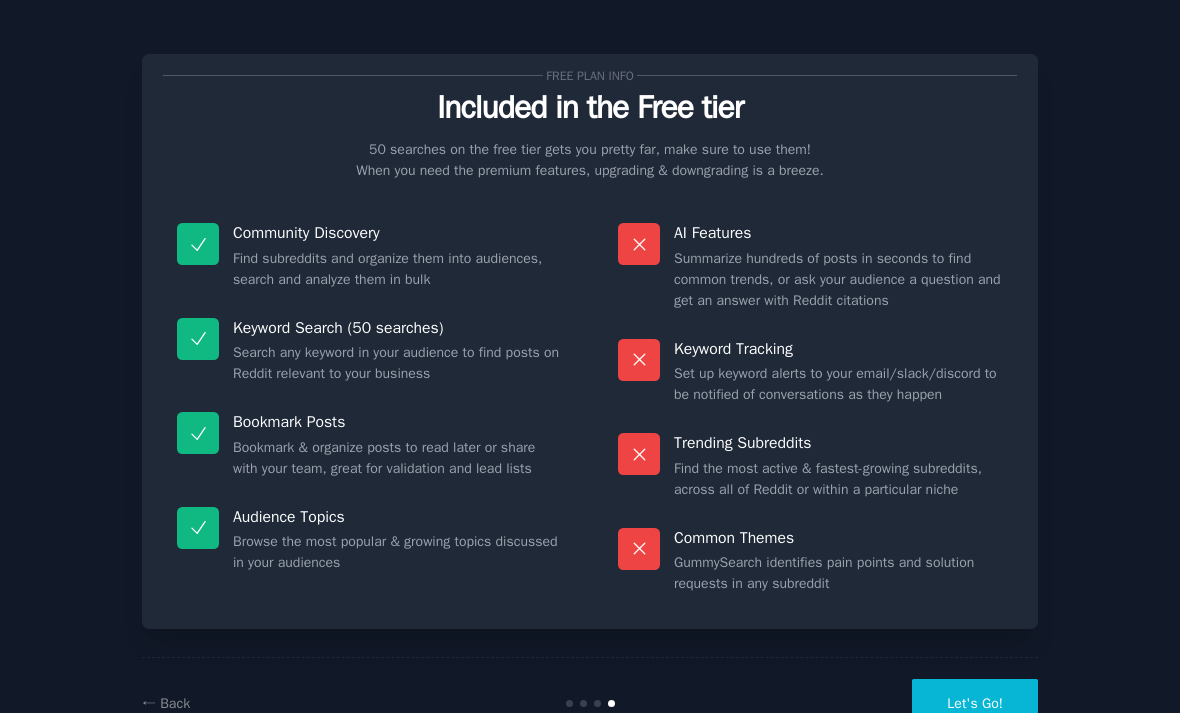 click on "Let's Go!" at bounding box center [975, 703] 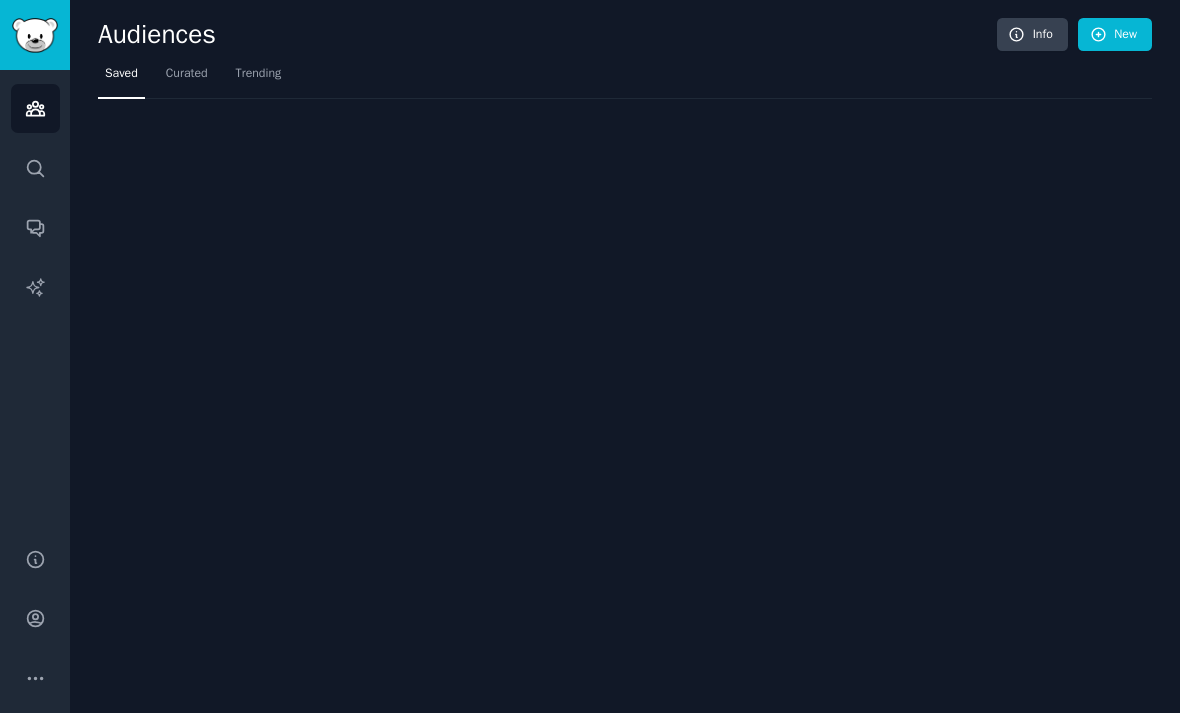 scroll, scrollTop: 0, scrollLeft: 0, axis: both 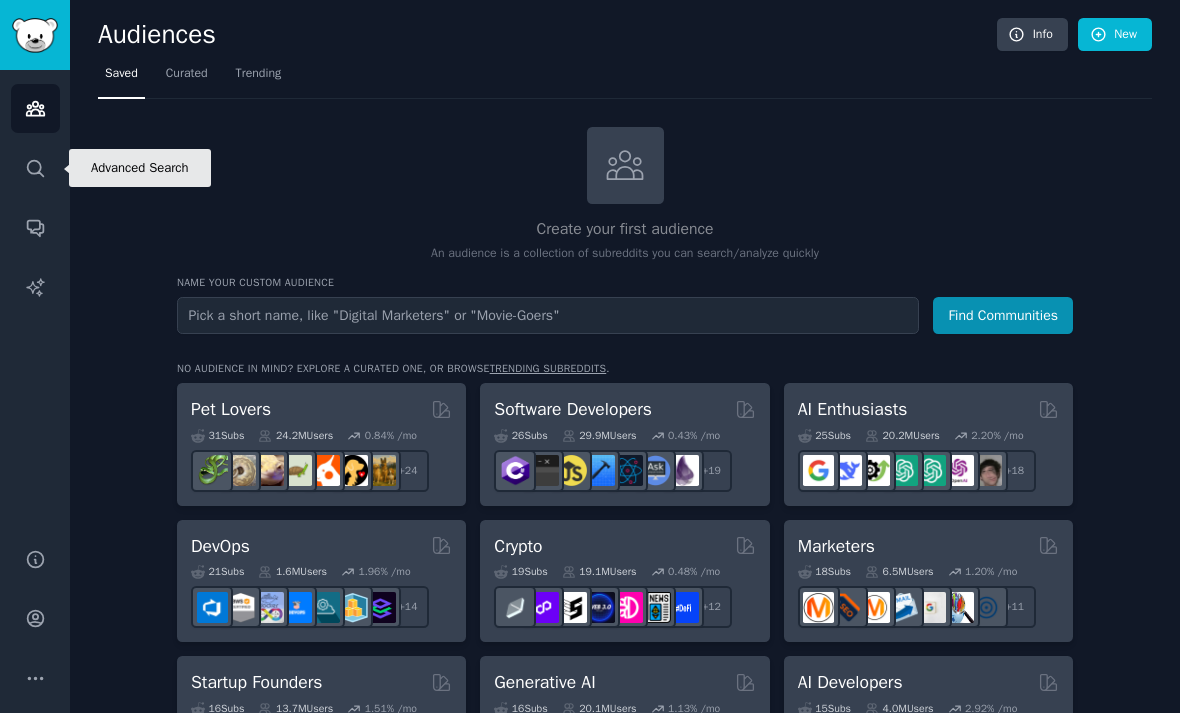 click 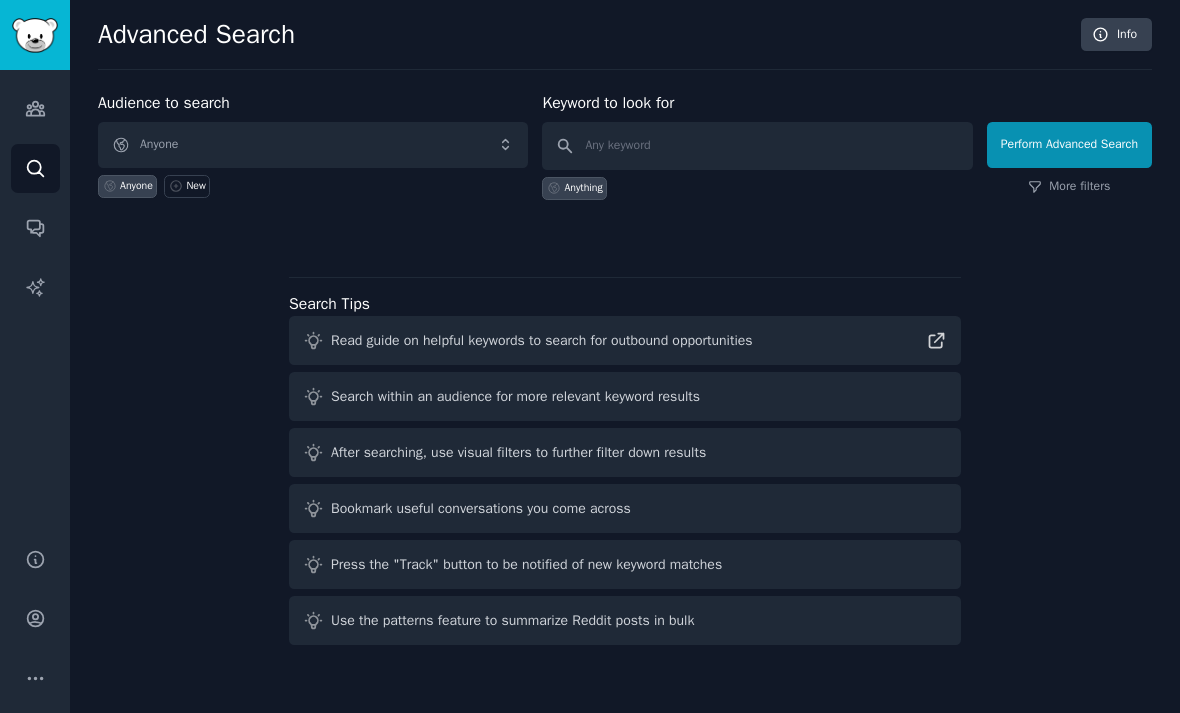 click on "More filters" at bounding box center [1069, 187] 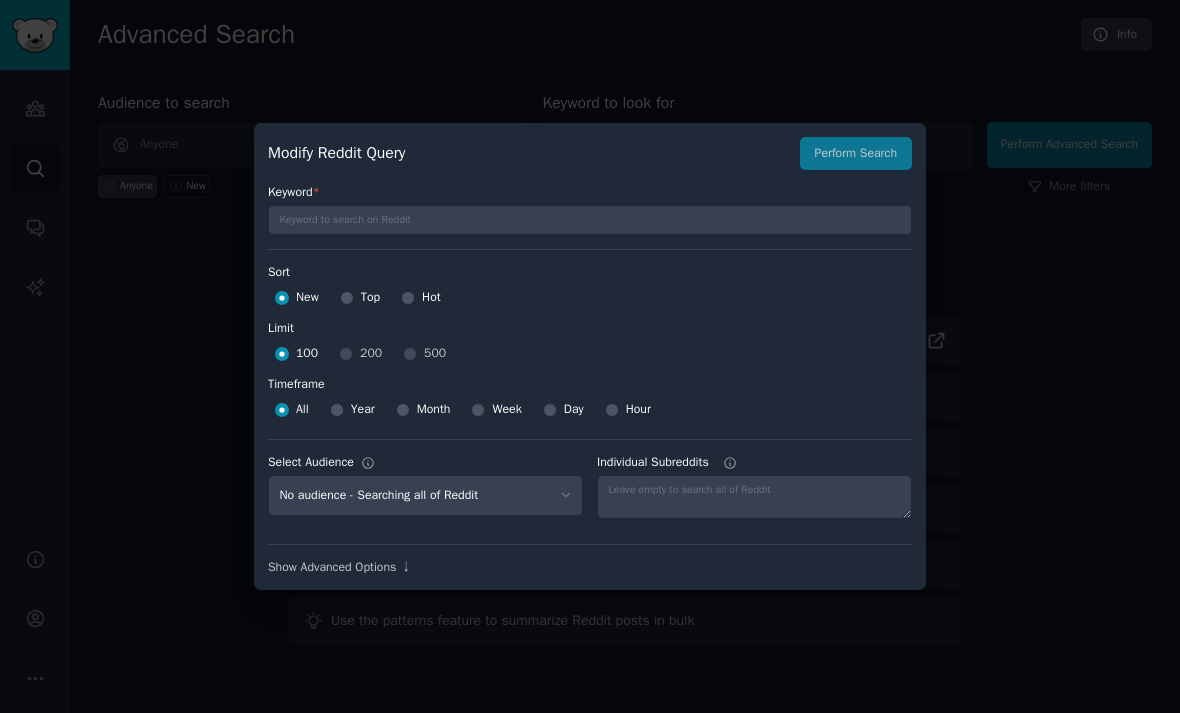 scroll, scrollTop: 64, scrollLeft: 0, axis: vertical 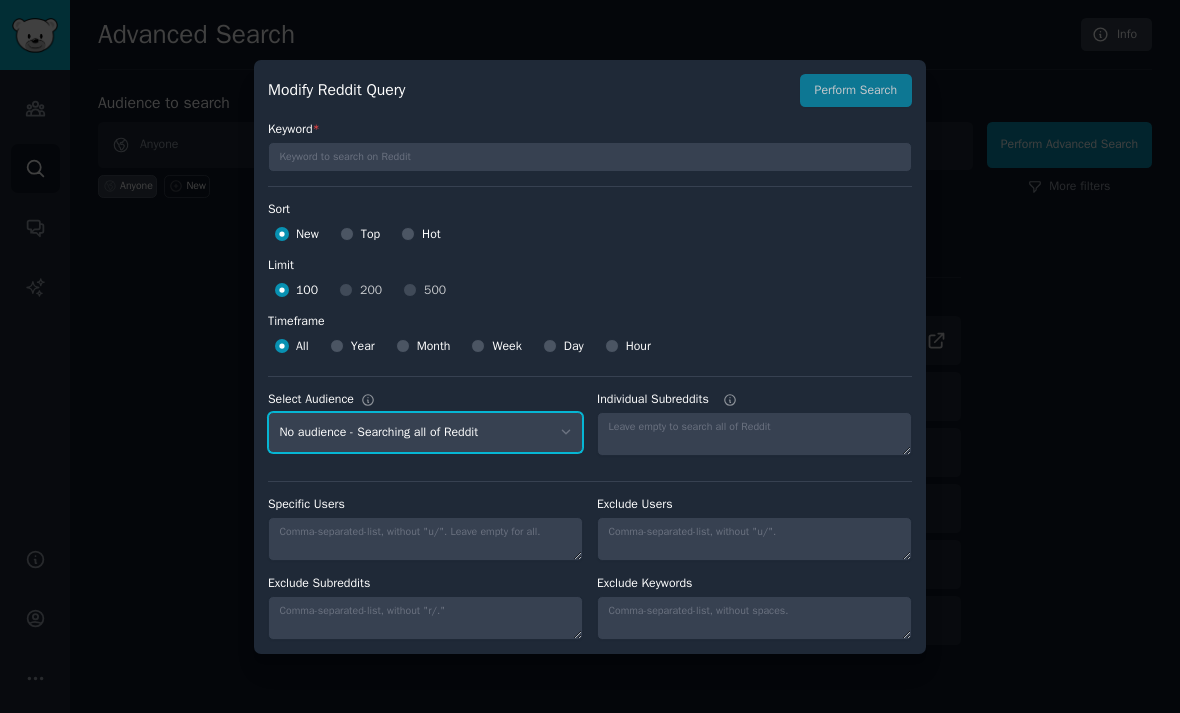 click on "No audience - Searching all of Reddit" at bounding box center (425, 432) 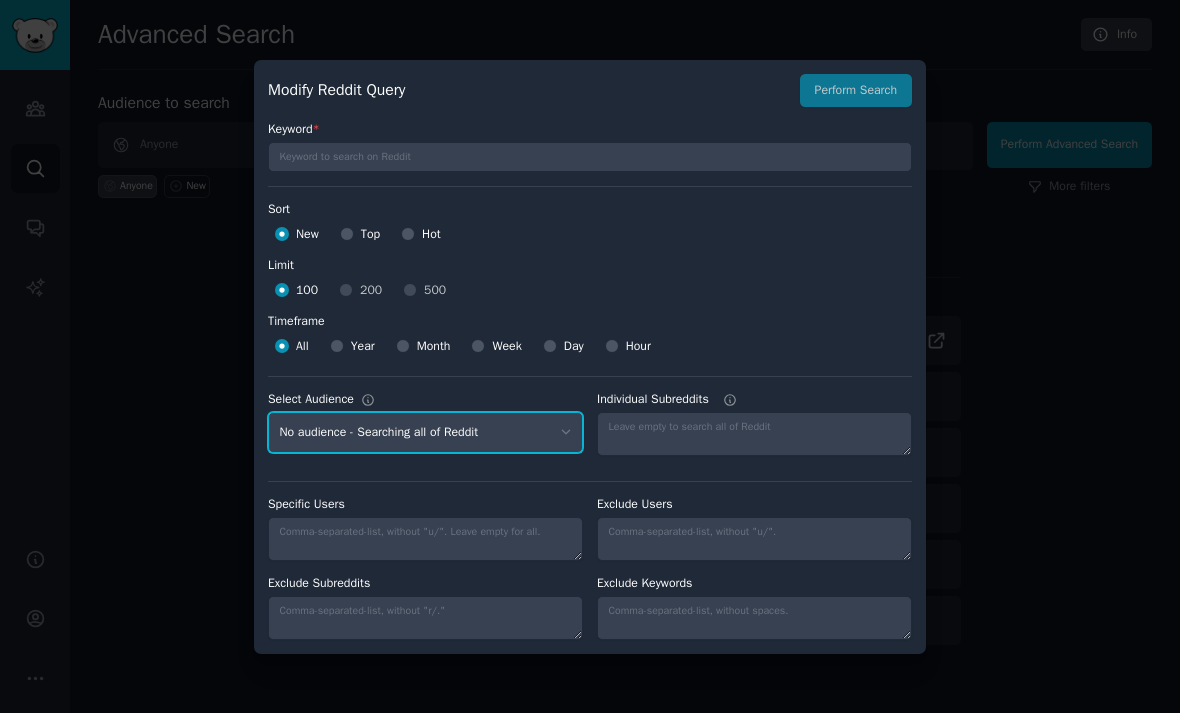 scroll, scrollTop: 0, scrollLeft: 0, axis: both 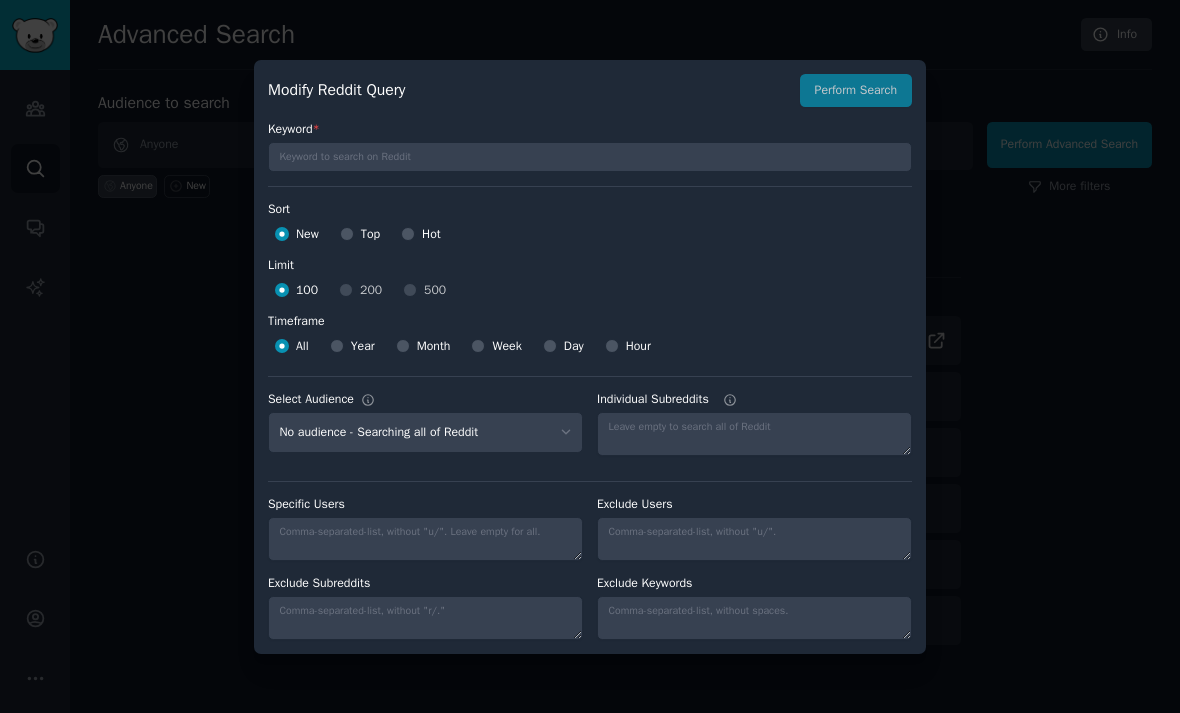 click at bounding box center (590, 356) 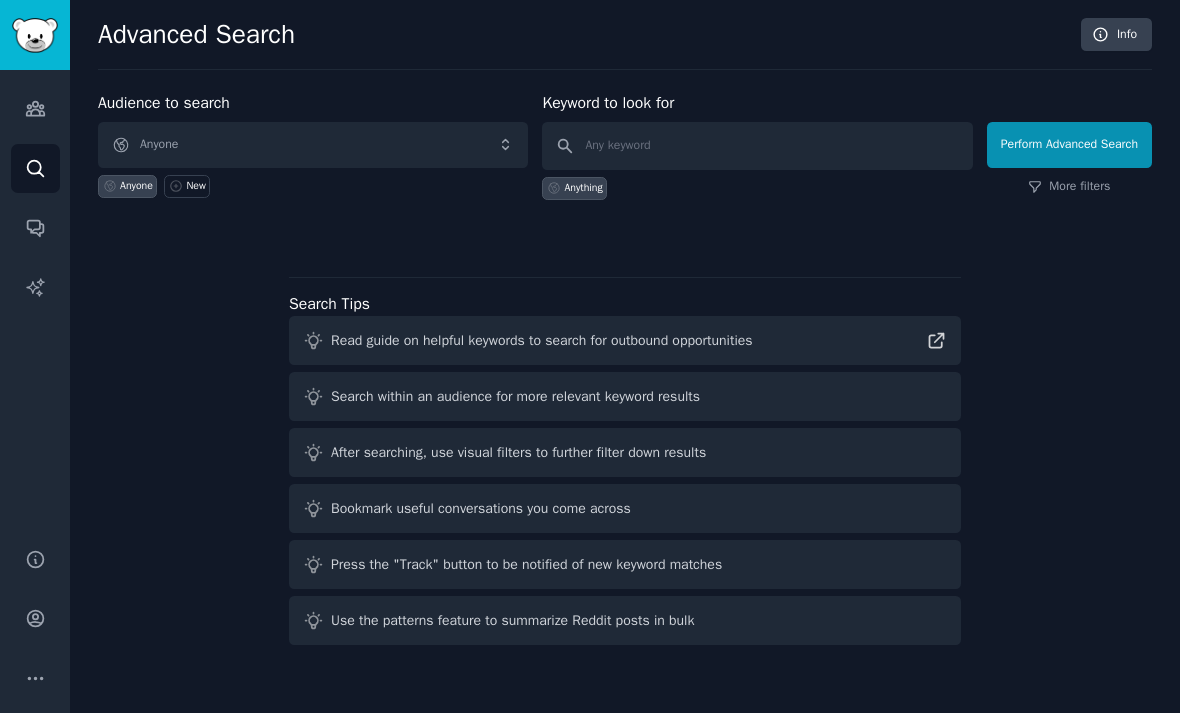 click on "Audience to search Anyone Anyone New Keyword to look for Anything   Perform Advanced Search More filters Search Tips Read guide on helpful keywords to search for outbound opportunities Search within an audience for more relevant keyword results After searching, use visual filters to further filter down results Bookmark useful conversations you come across Press the "Track" button to be notified of new keyword matches Use the patterns feature to summarize Reddit posts in bulk" at bounding box center [625, 372] 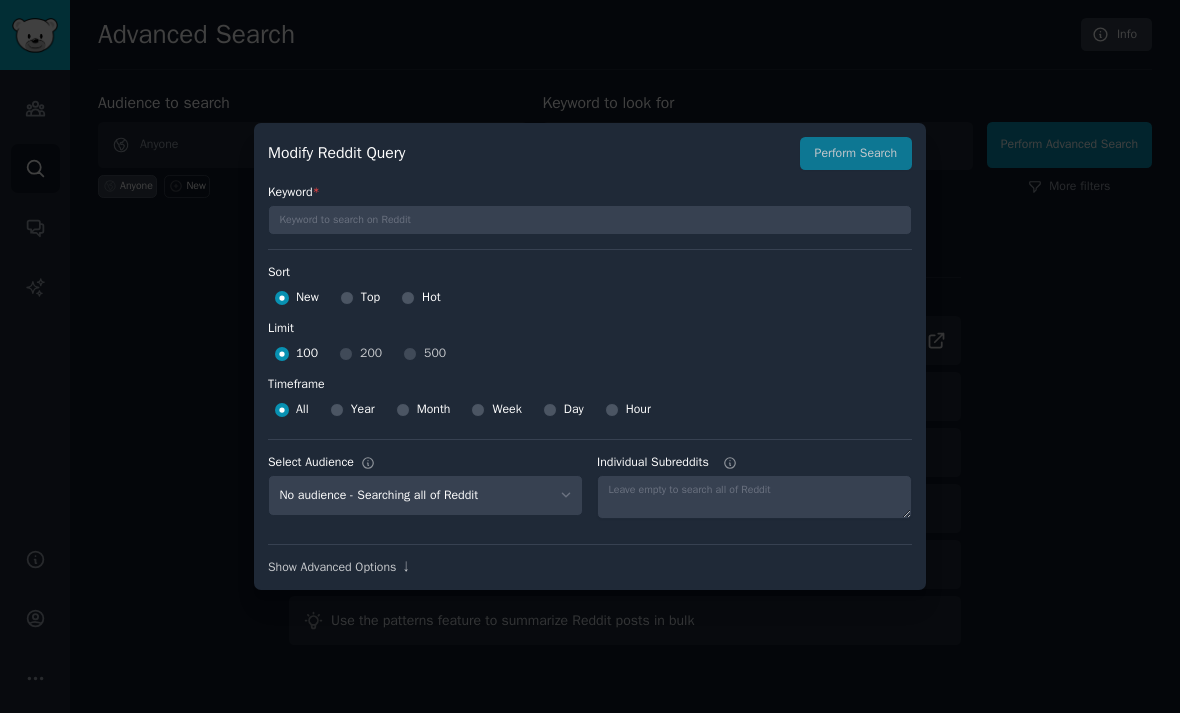 scroll, scrollTop: 64, scrollLeft: 0, axis: vertical 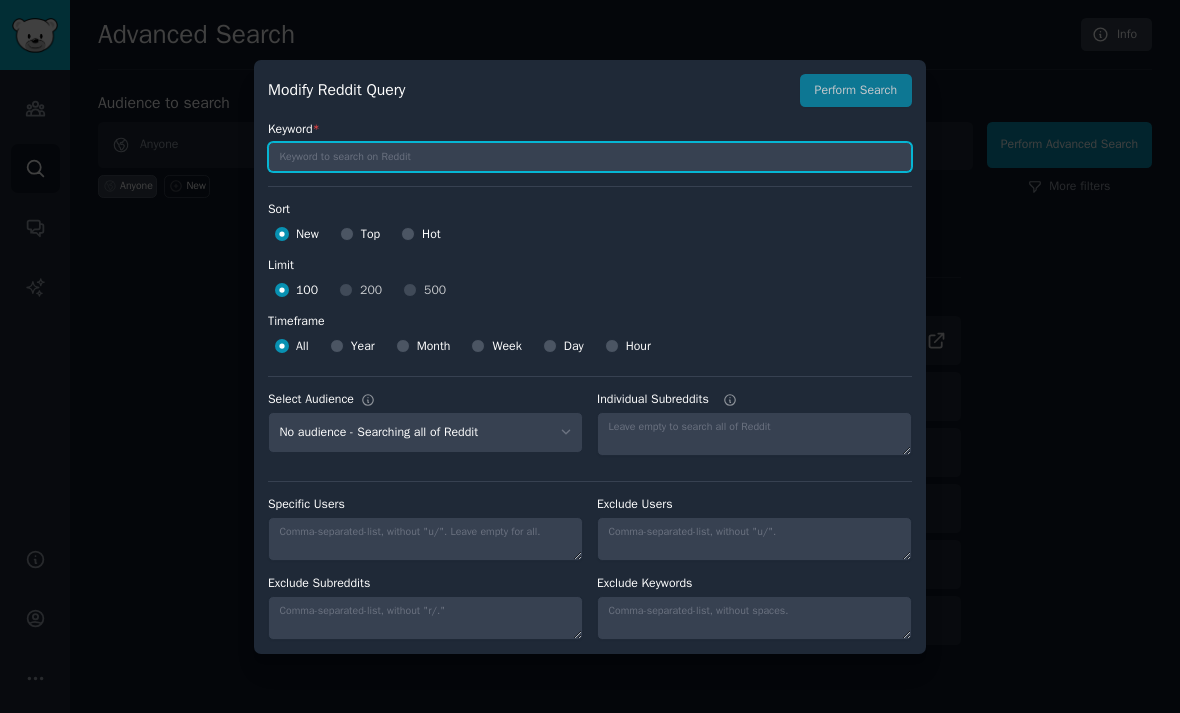 click at bounding box center (590, 157) 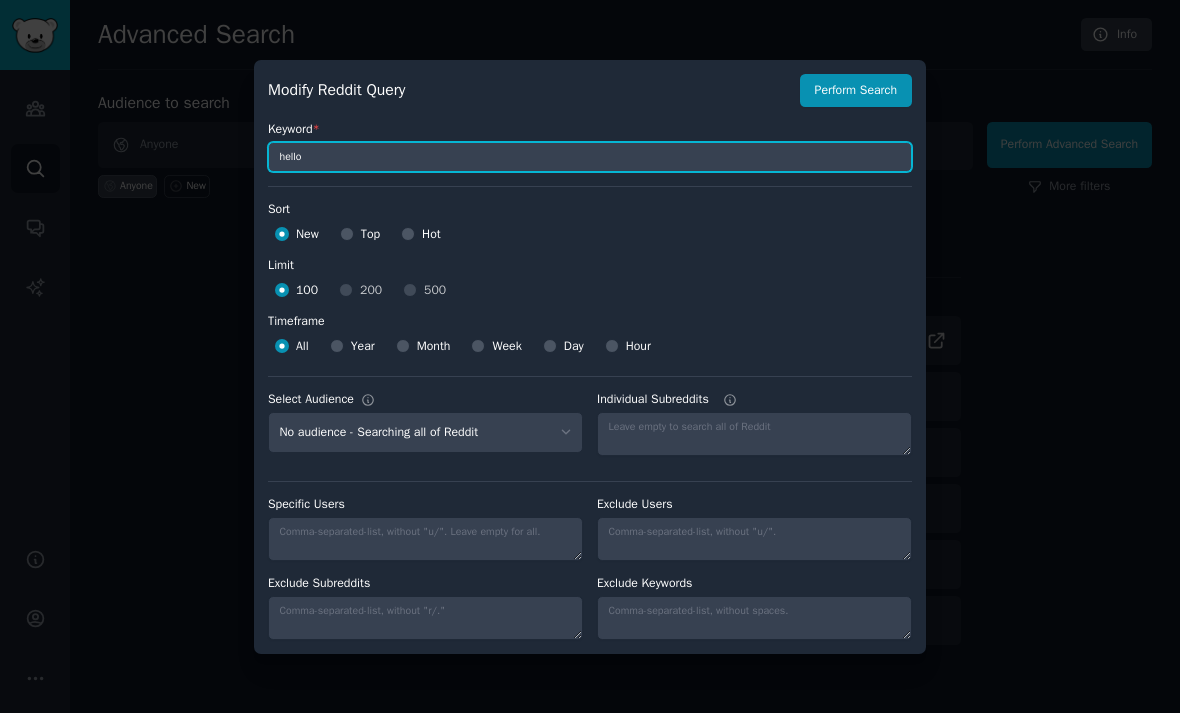 type on "hello" 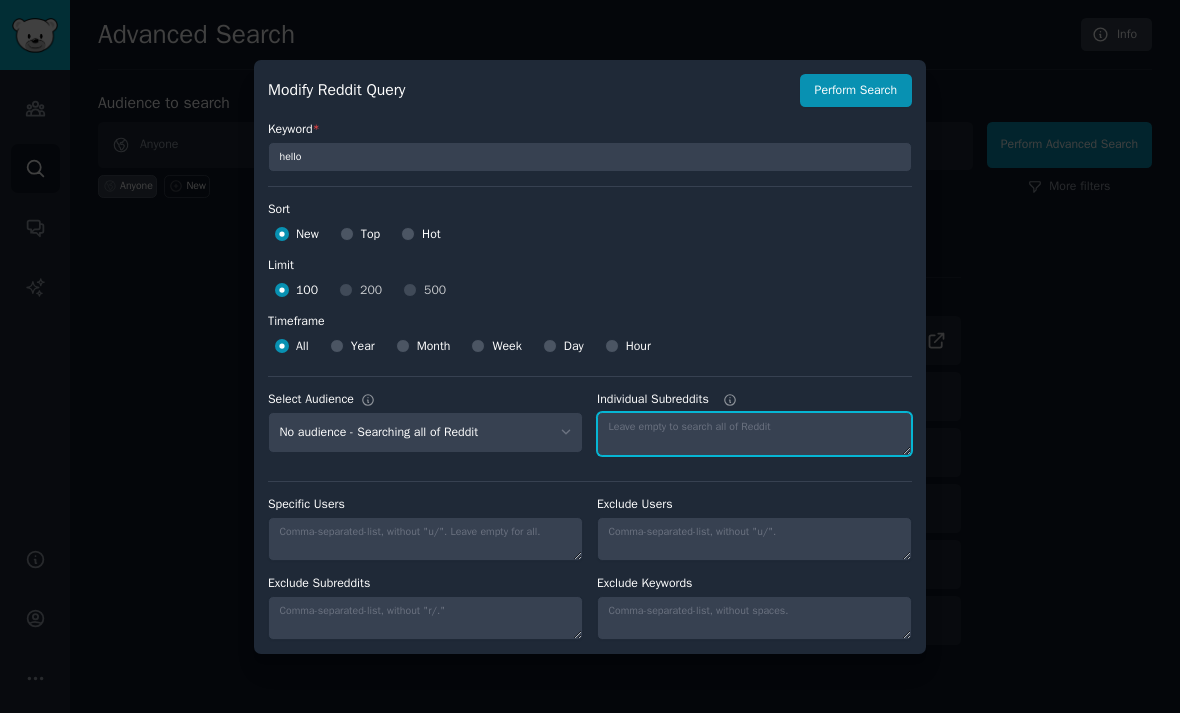 click on "Individual Subreddits" at bounding box center [754, 434] 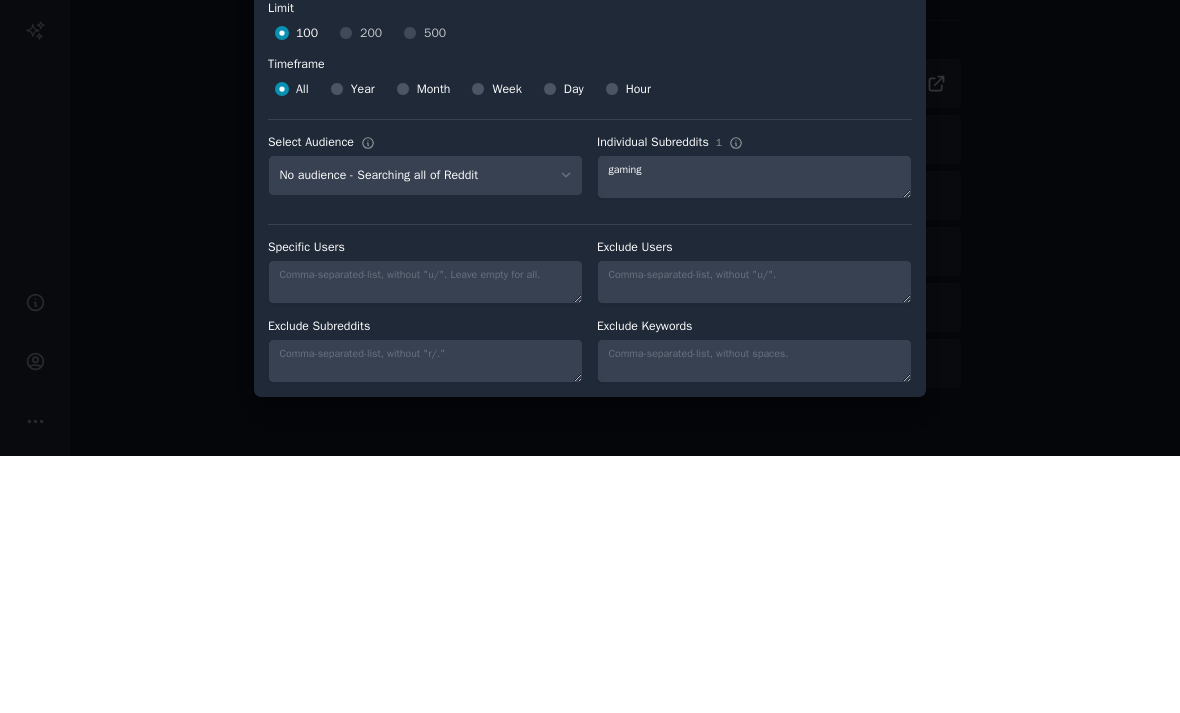 scroll, scrollTop: 64, scrollLeft: 0, axis: vertical 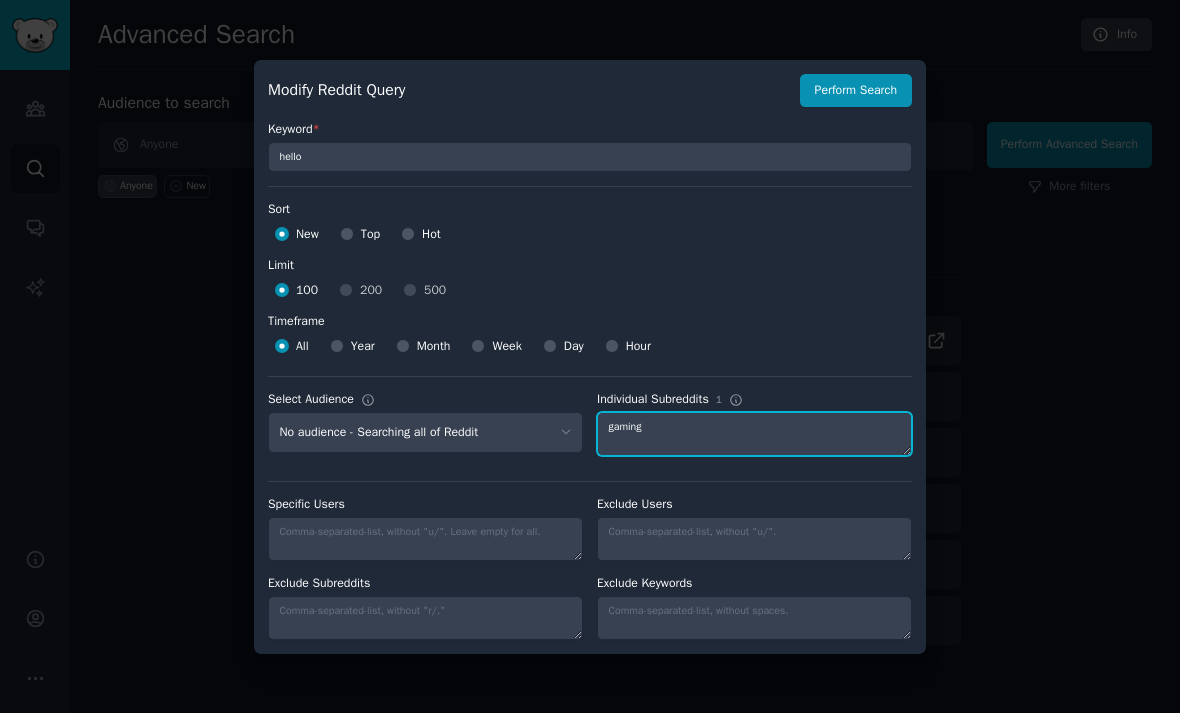 click on "gaming" at bounding box center (754, 434) 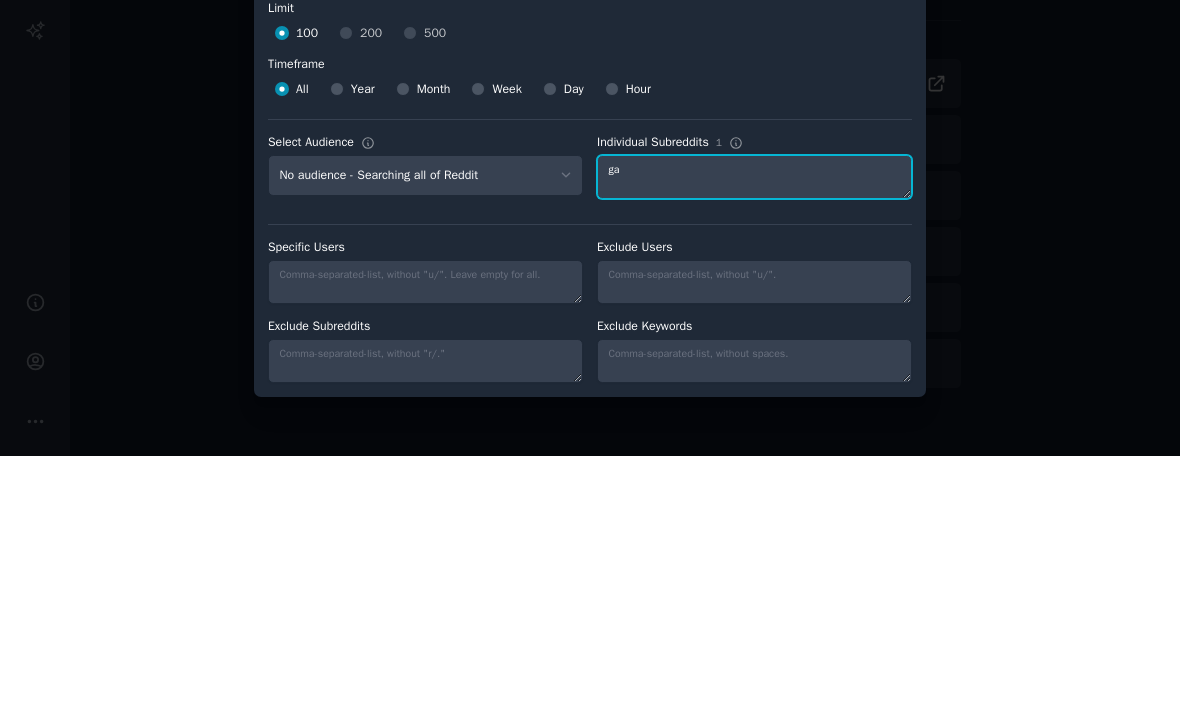 type on "g" 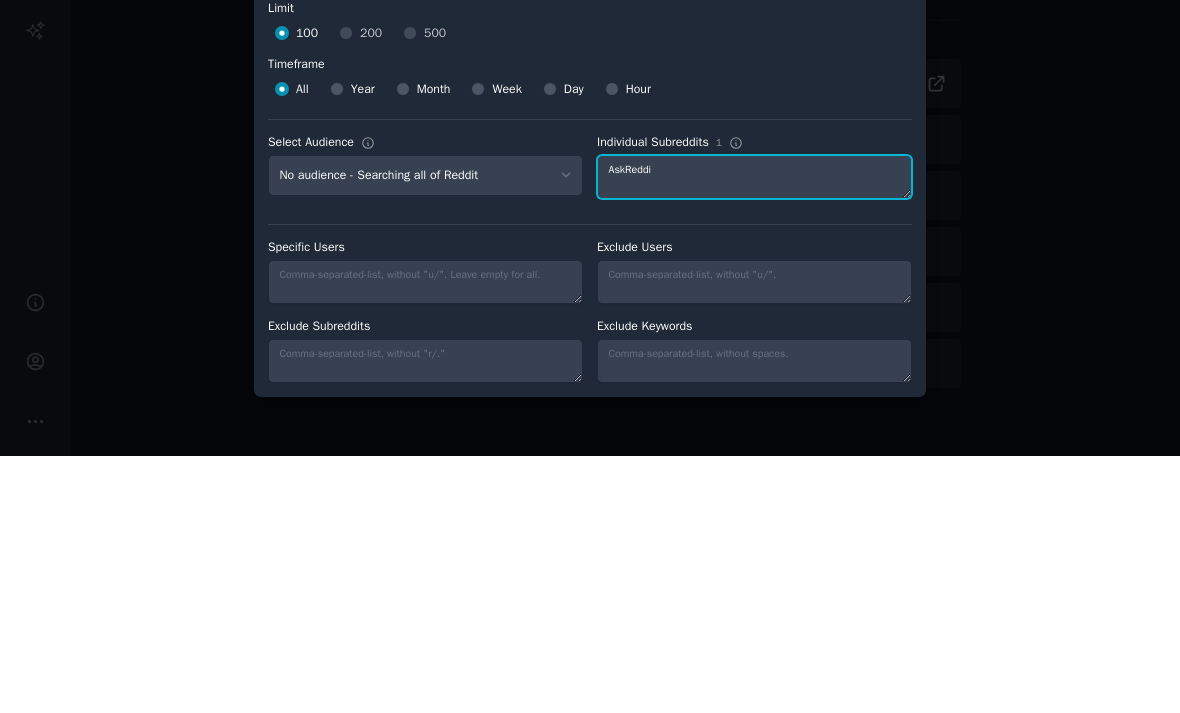 type on "AskReddit" 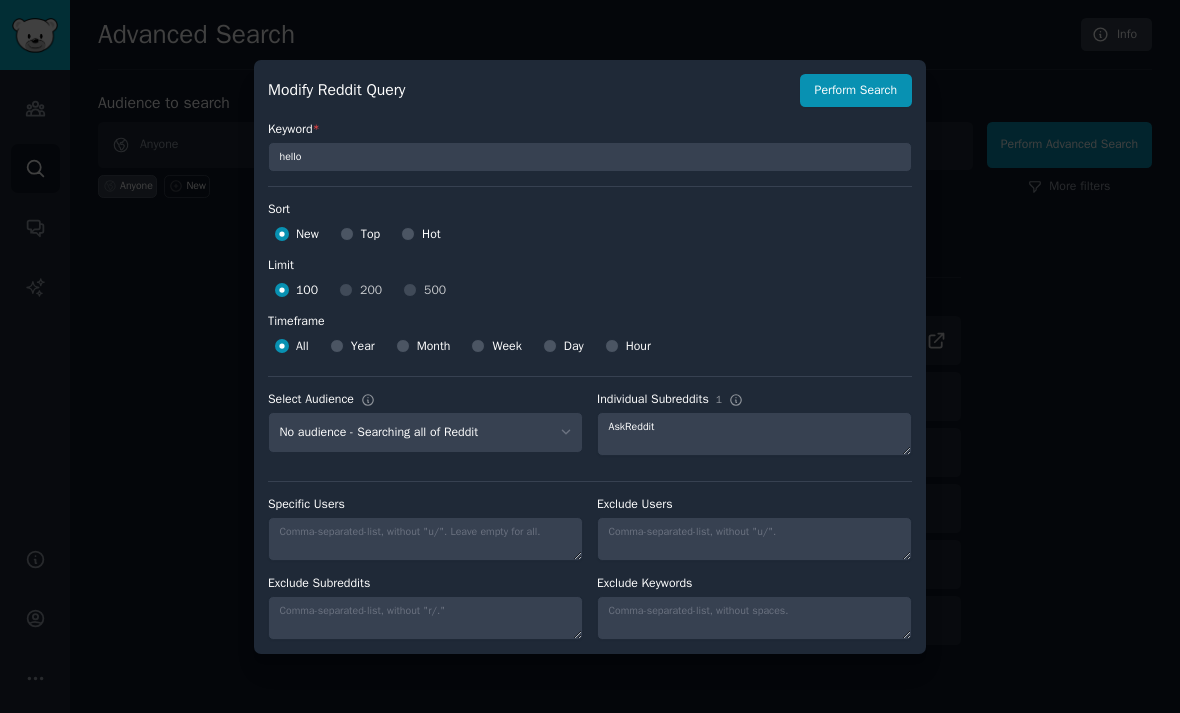 click on "Perform Search" at bounding box center (856, 91) 